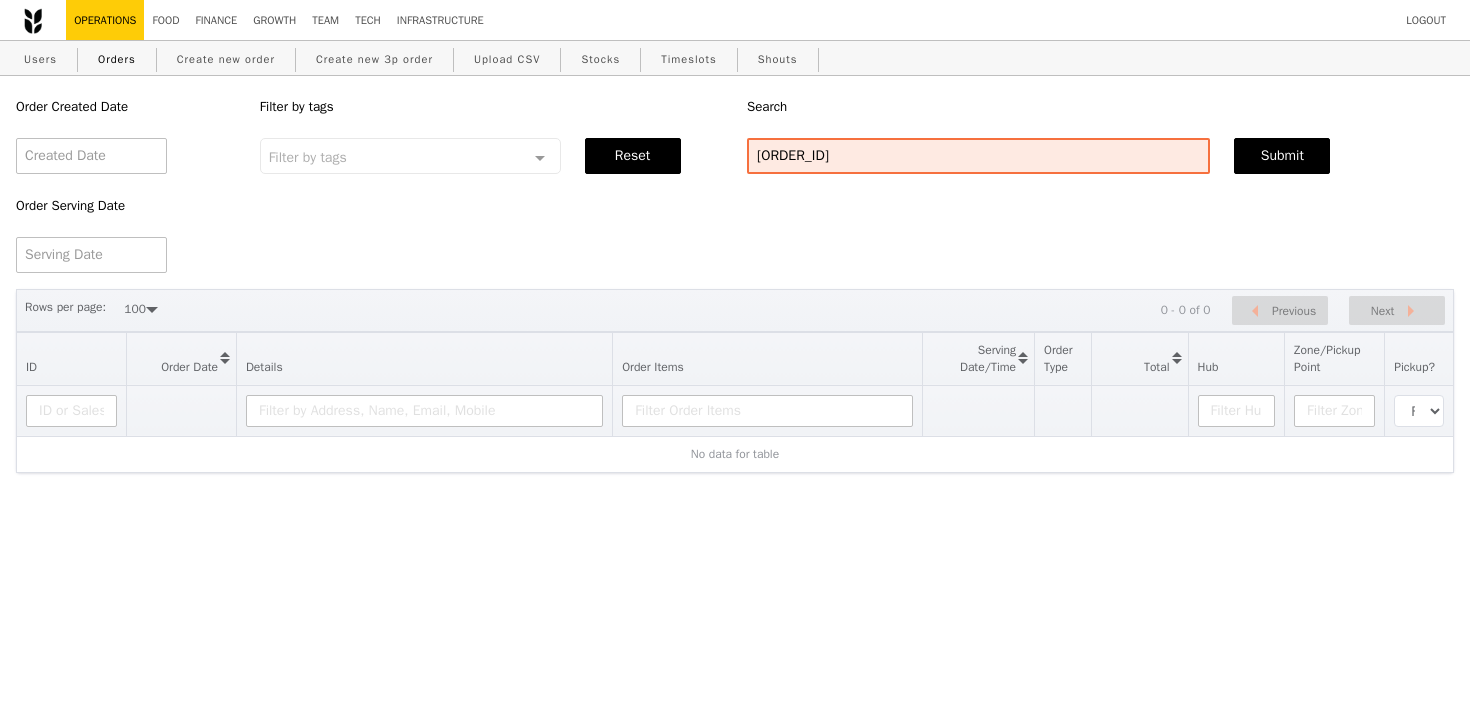 select on "100" 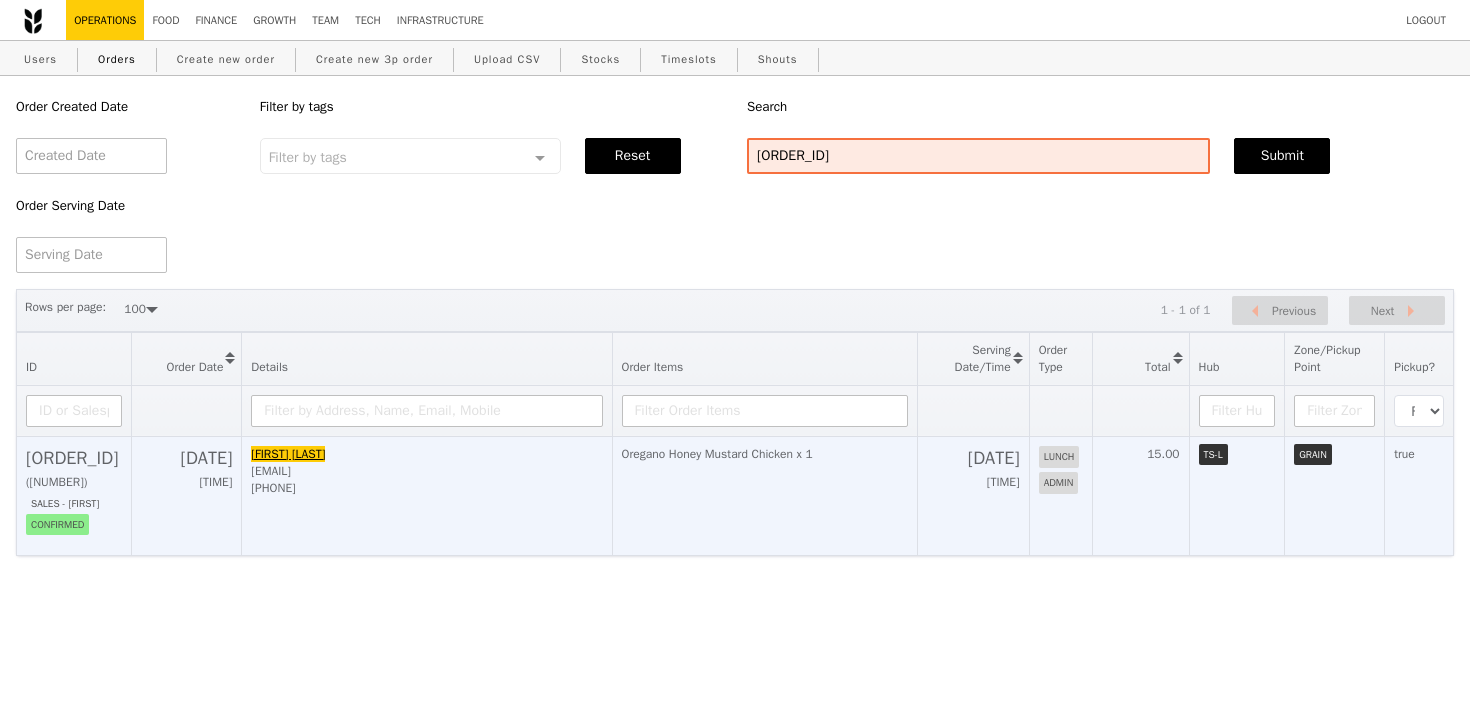 click on "[PHONE]" at bounding box center (426, 488) 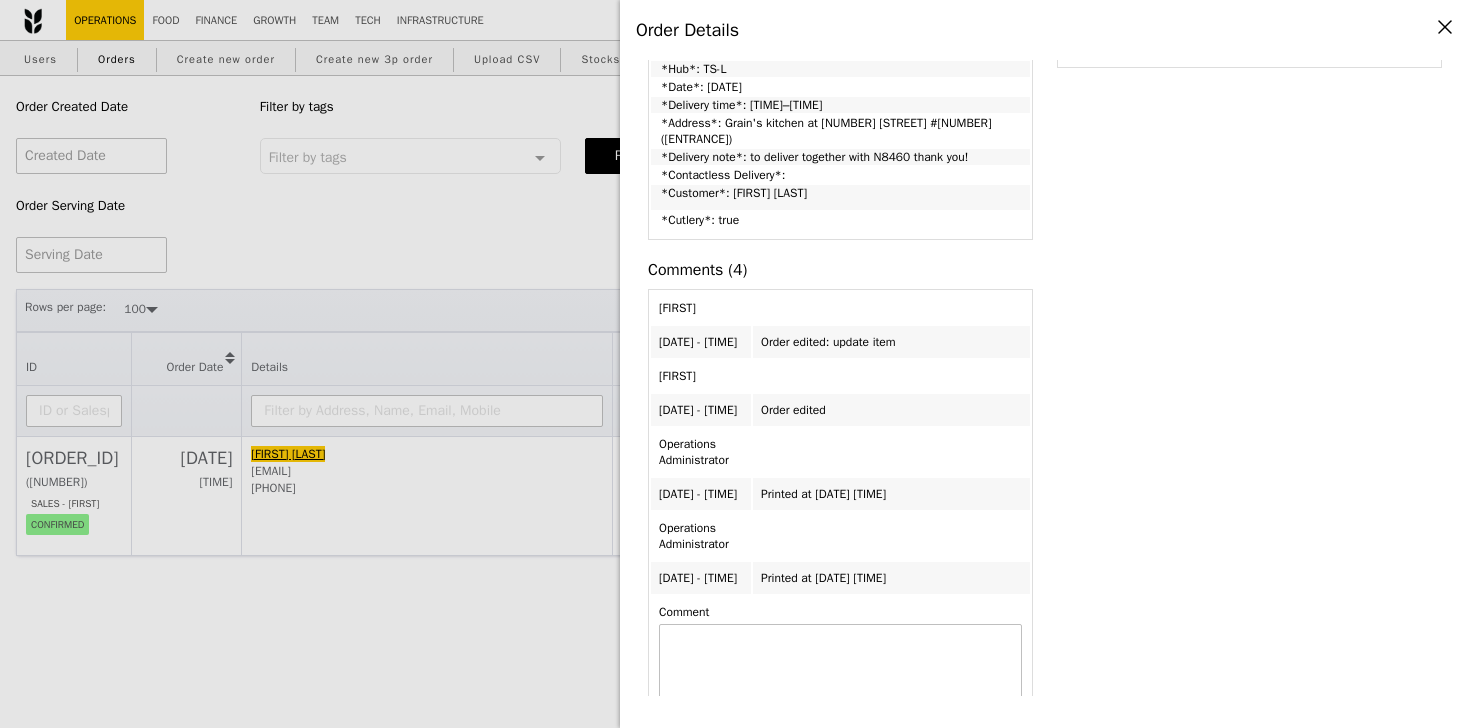 scroll, scrollTop: 746, scrollLeft: 0, axis: vertical 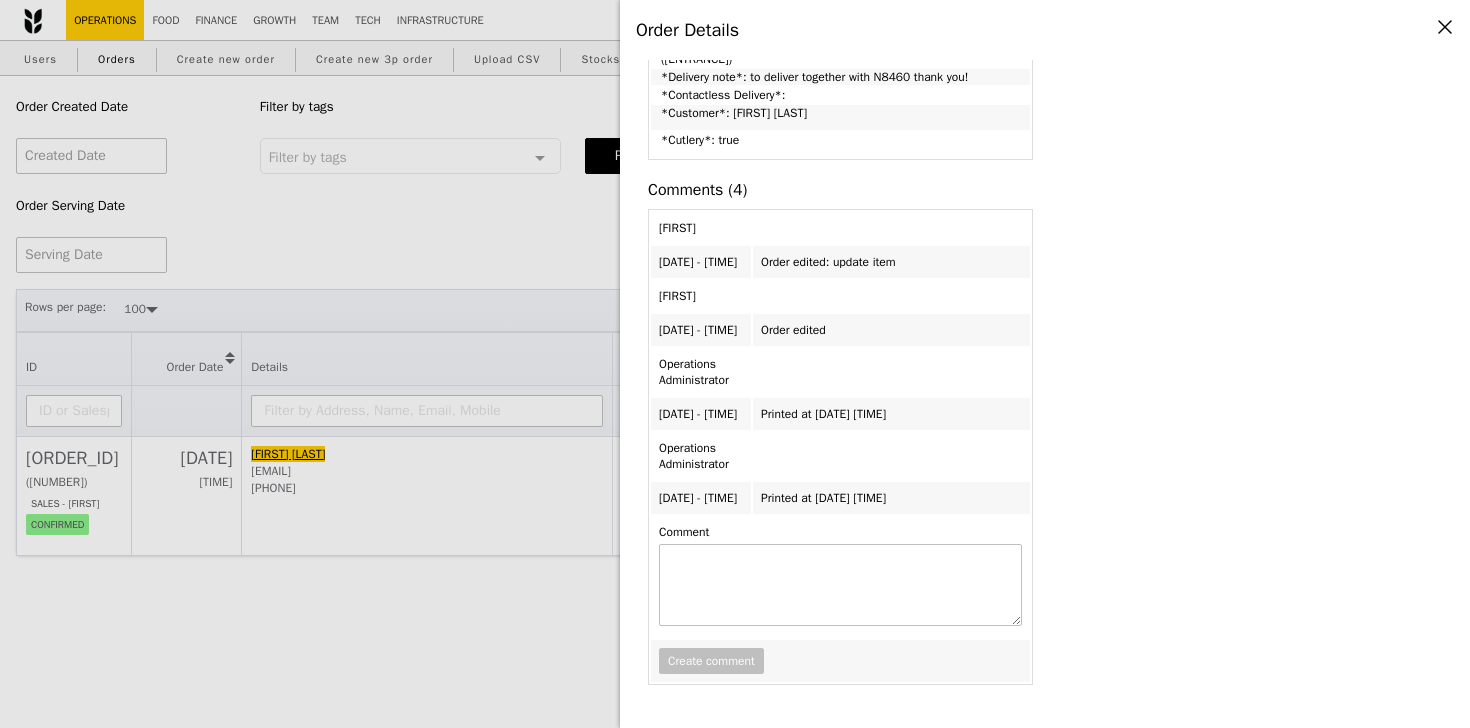 click on "Order Details
Edit order
Changelog
Cancel
Order ID
[ORDER_ID]
–
View receipt
Order Date/Time
[DATE] – [TIME]–[TIME]
Email
[EMAIL]
Mobile
[PHONE]
Pickup Point
GRAIN
Delivery Zone
Hub
TS-L - 35
[FIRST] [LAST]" at bounding box center [735, 364] 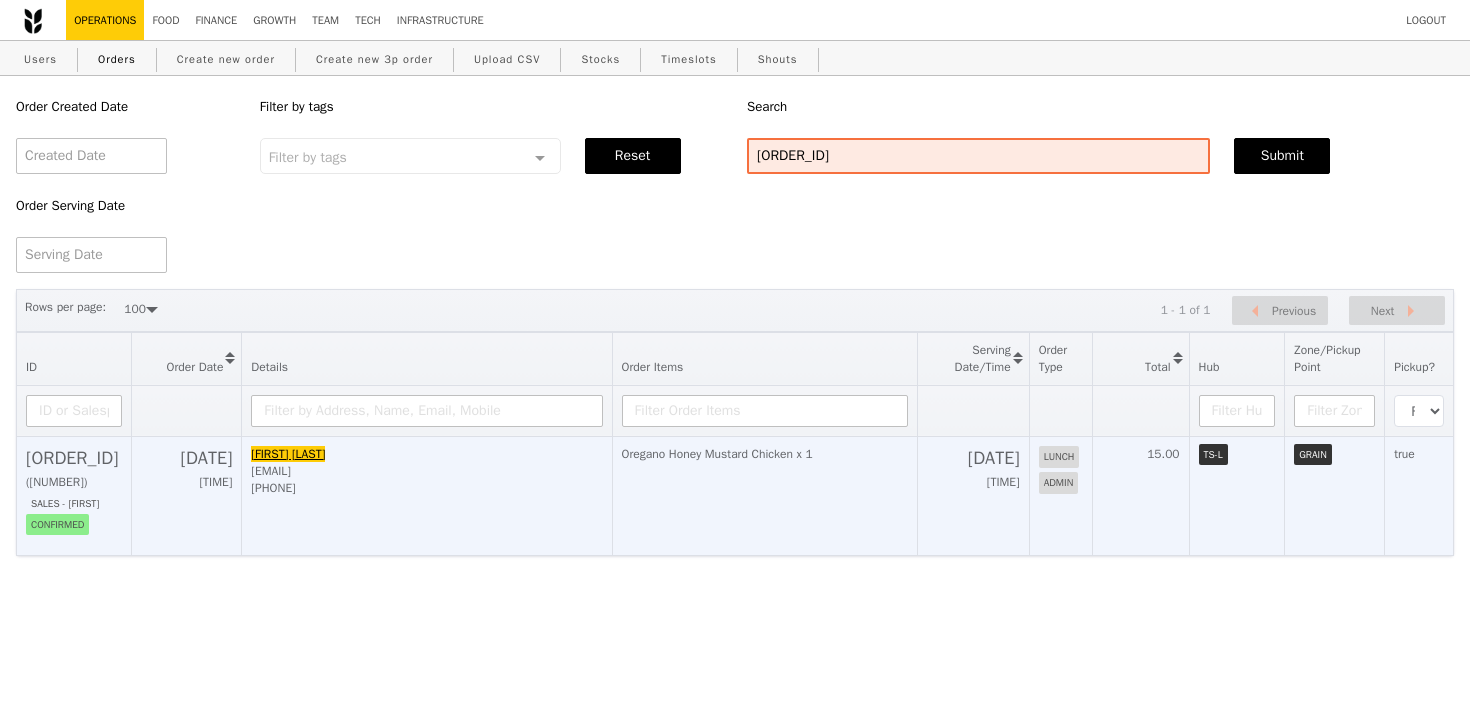 scroll, scrollTop: 958, scrollLeft: 0, axis: vertical 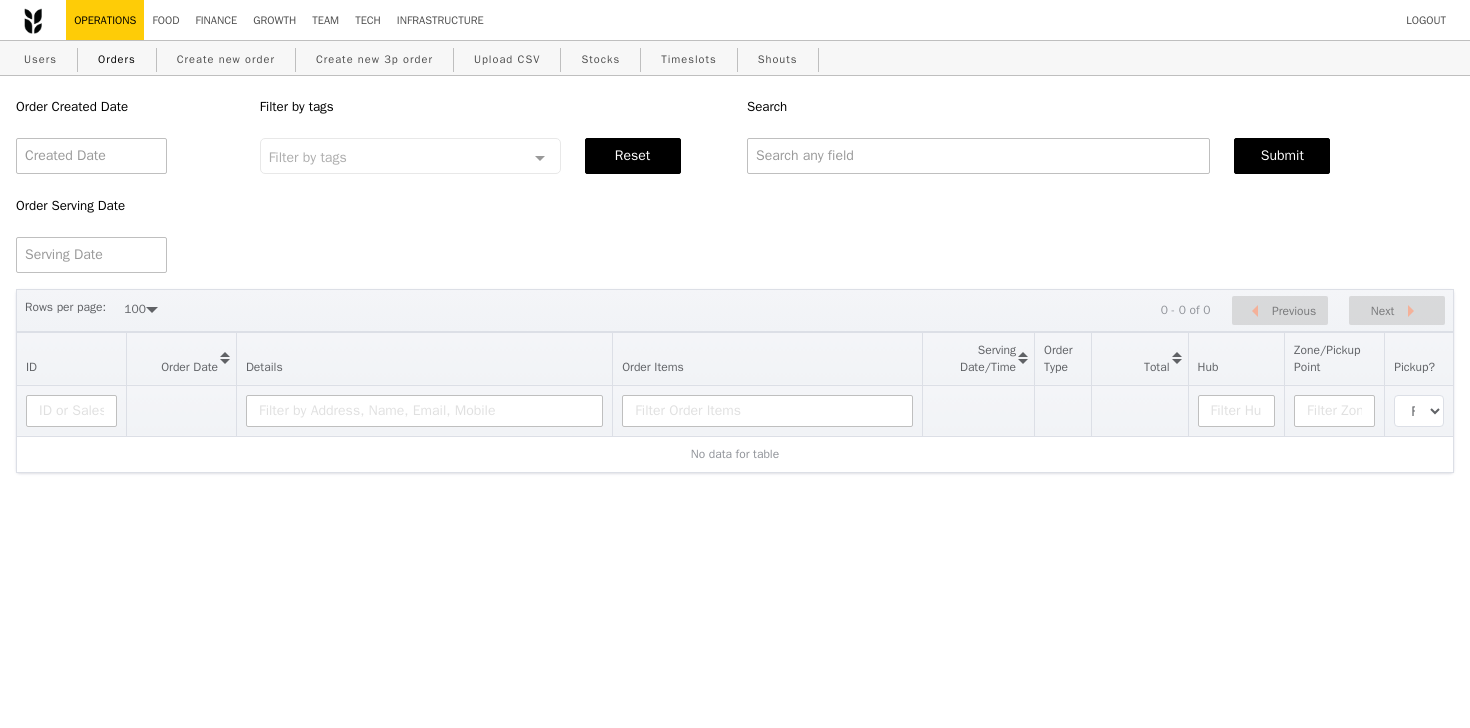 select on "100" 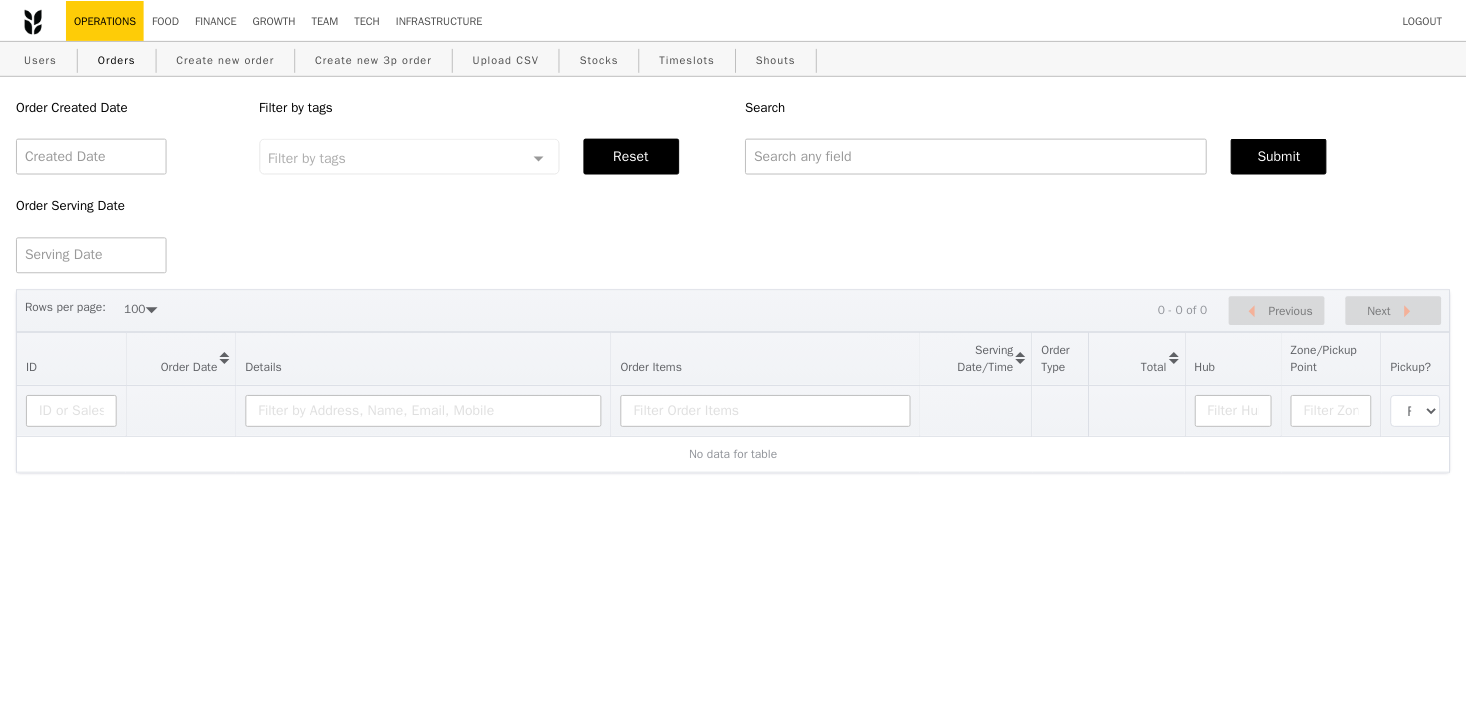 scroll, scrollTop: 0, scrollLeft: 0, axis: both 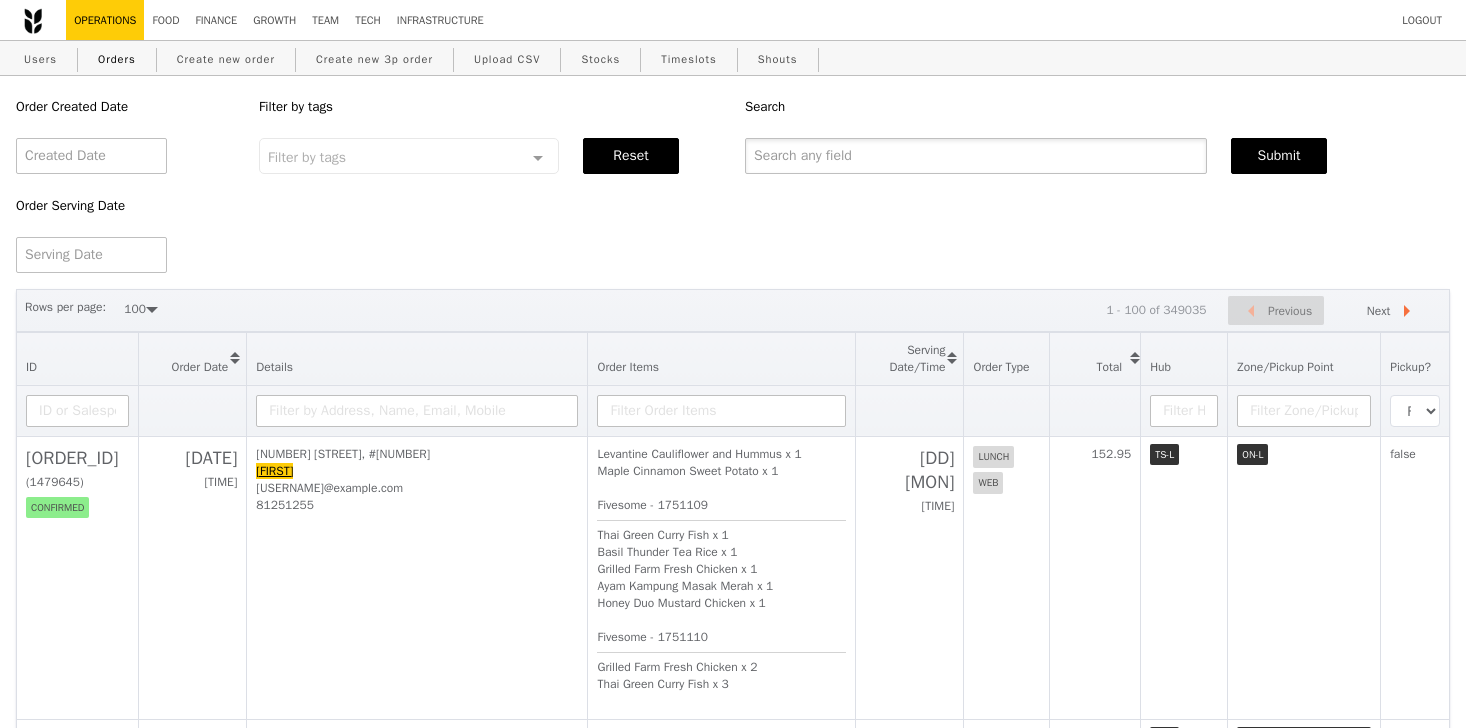 click at bounding box center (976, 156) 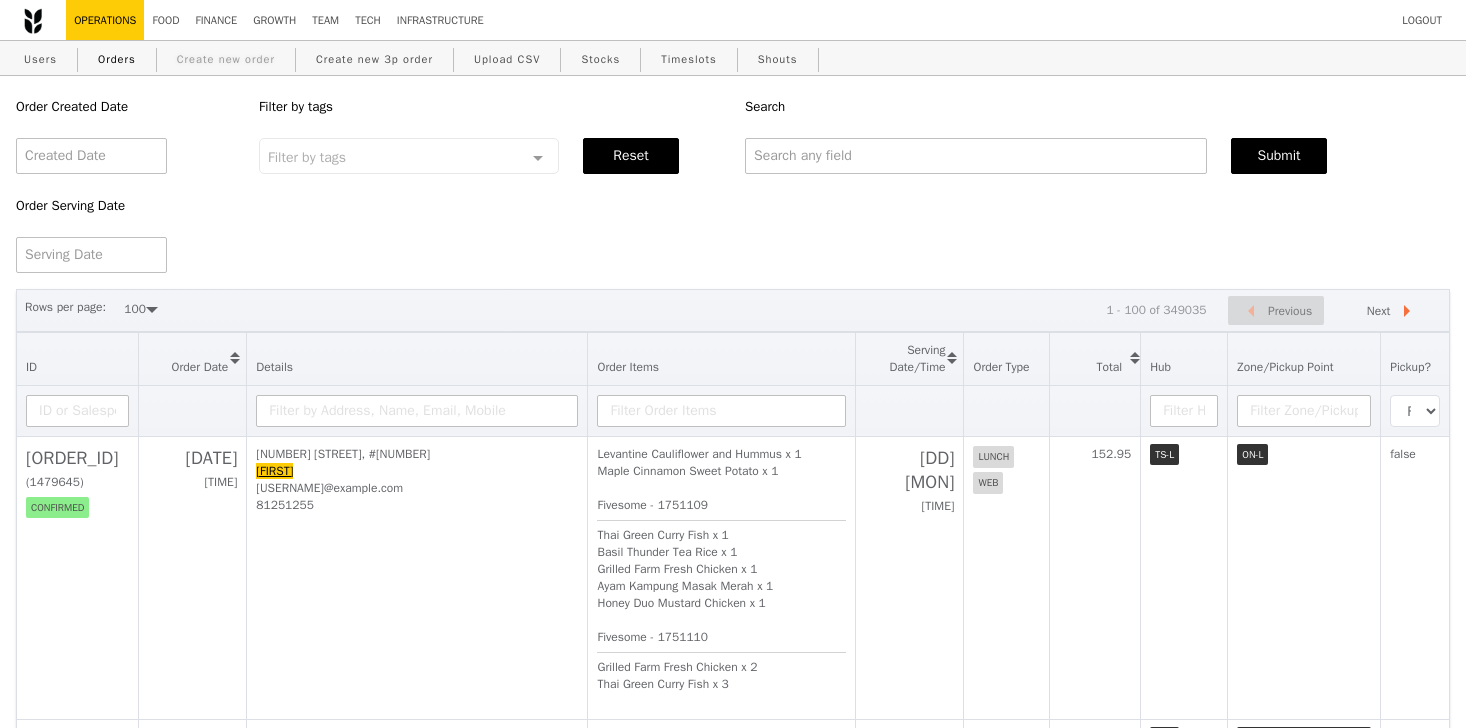 click on "Create new order" at bounding box center (226, 59) 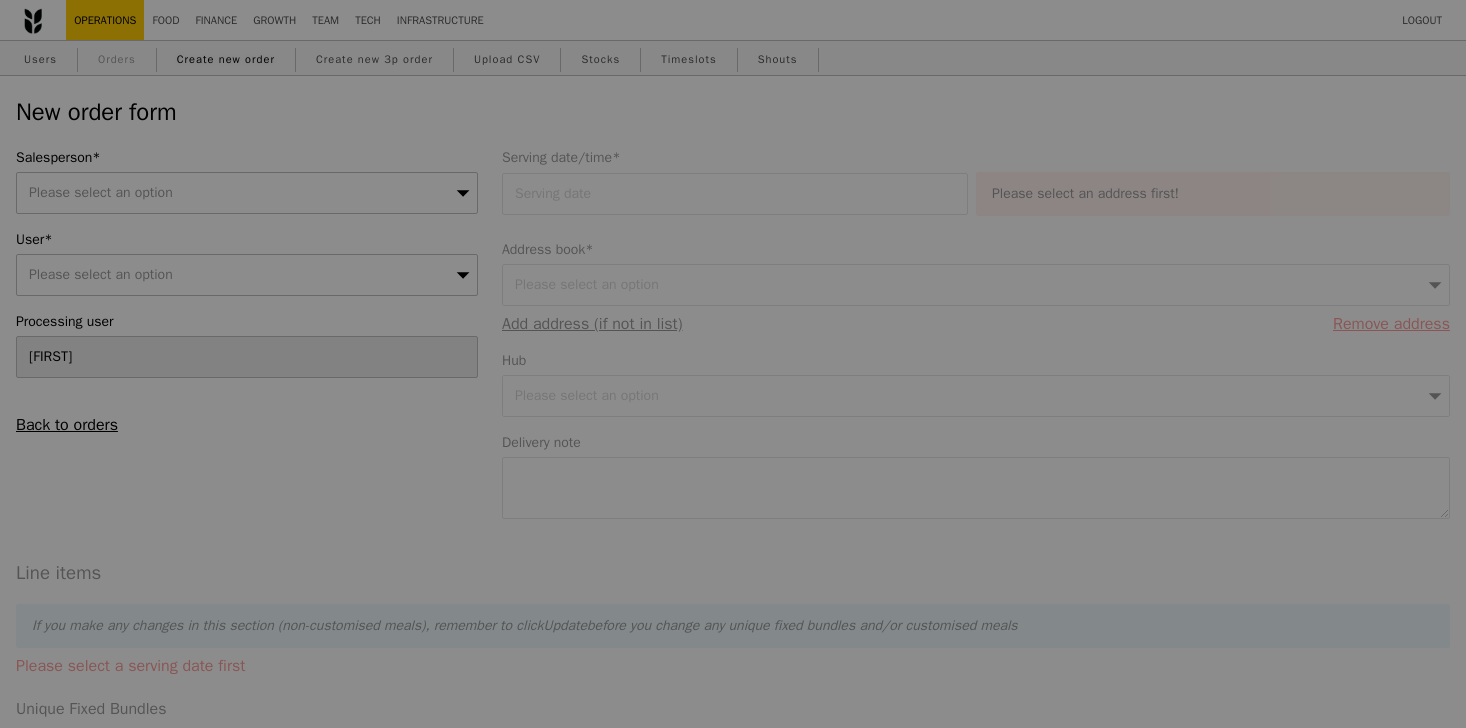 type on "Confirm" 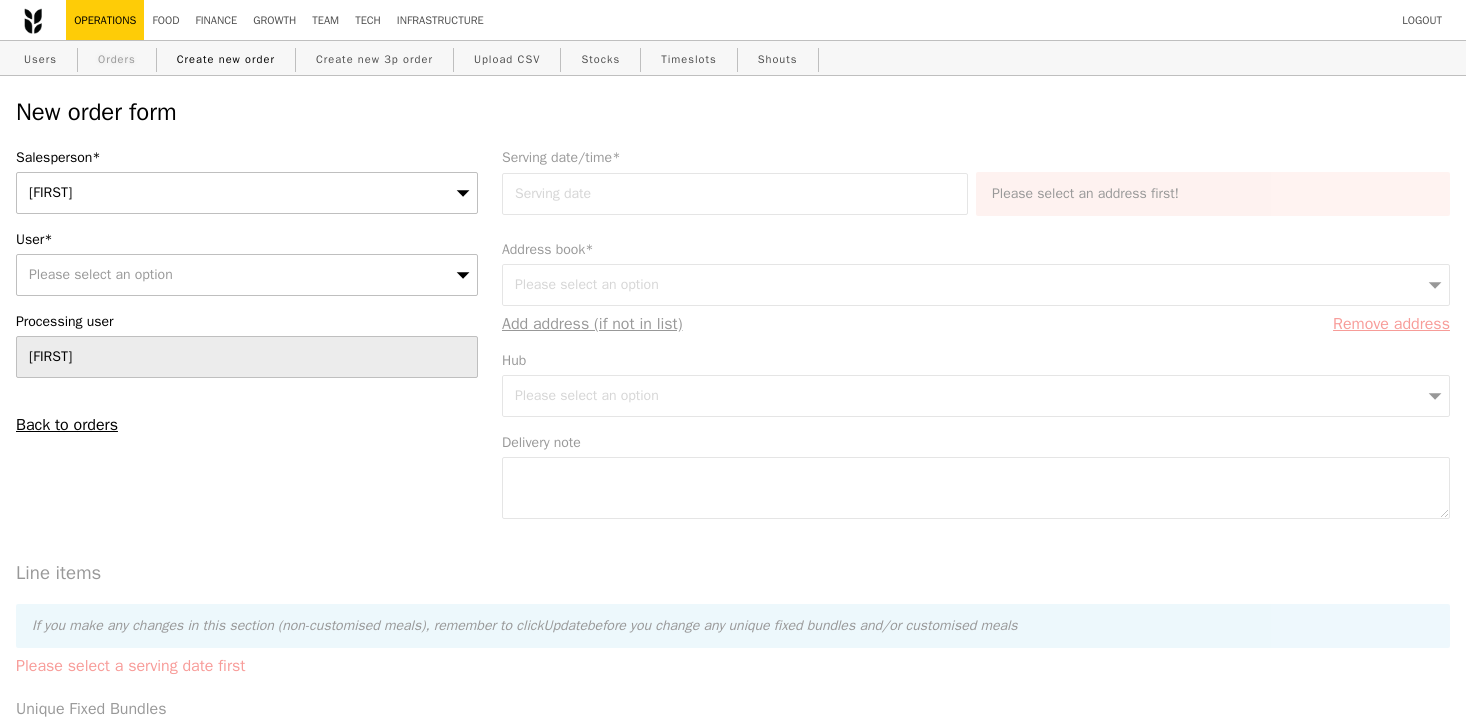 click on "Orders" at bounding box center (117, 59) 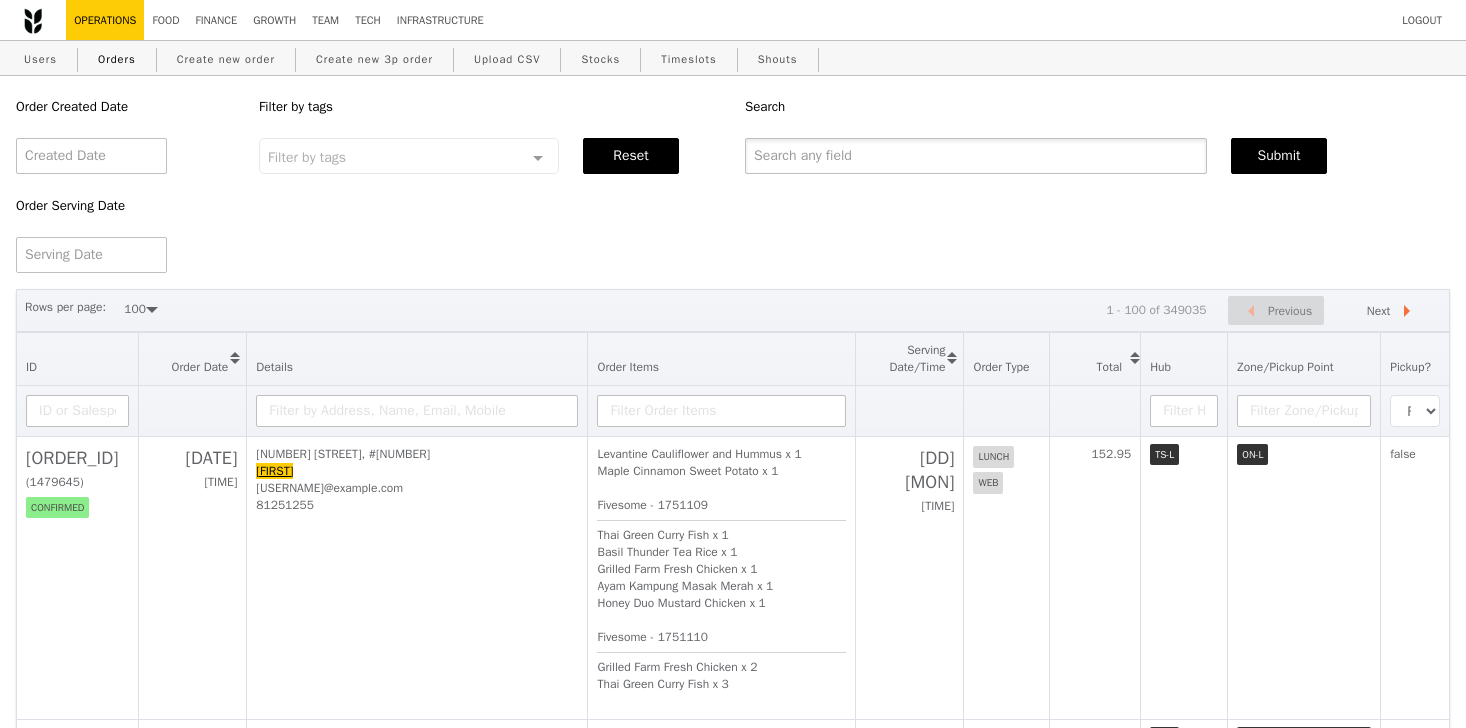 click at bounding box center (976, 156) 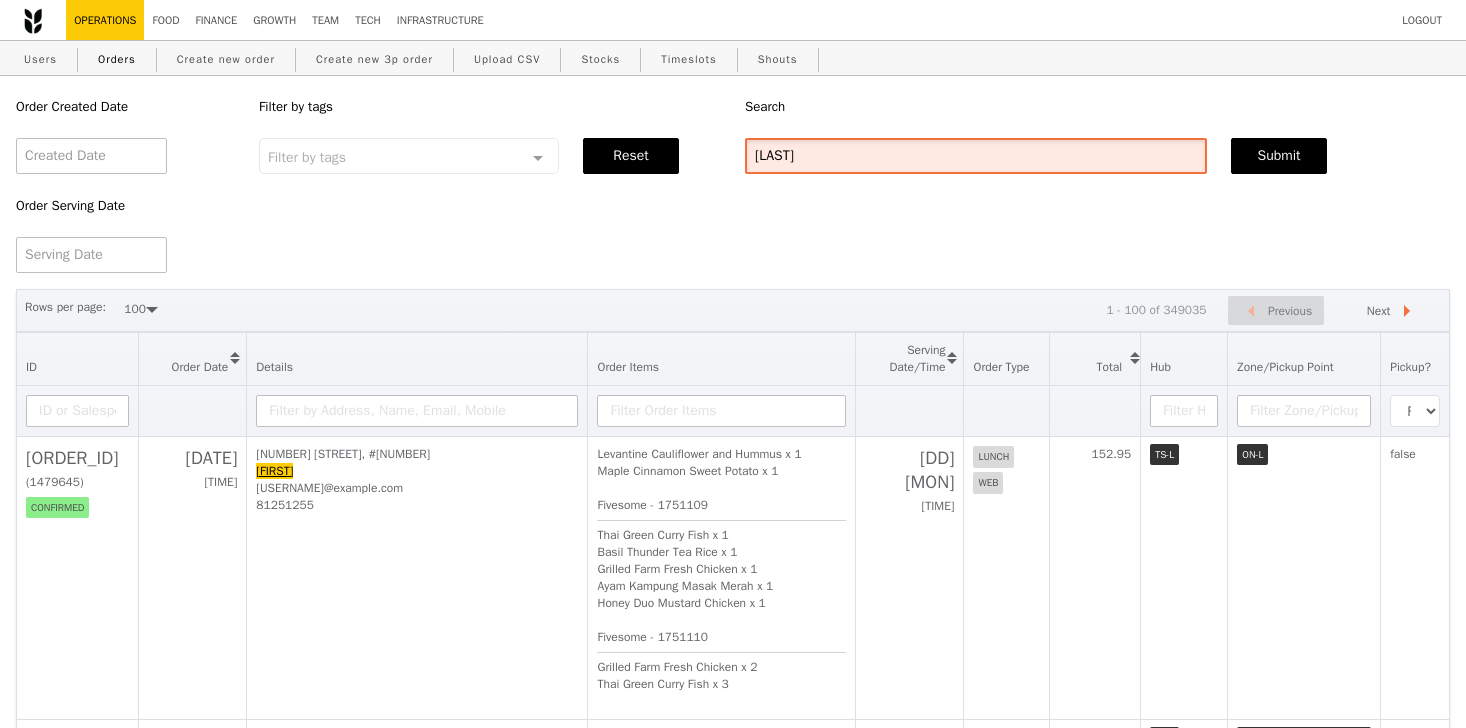 type on "[LAST]" 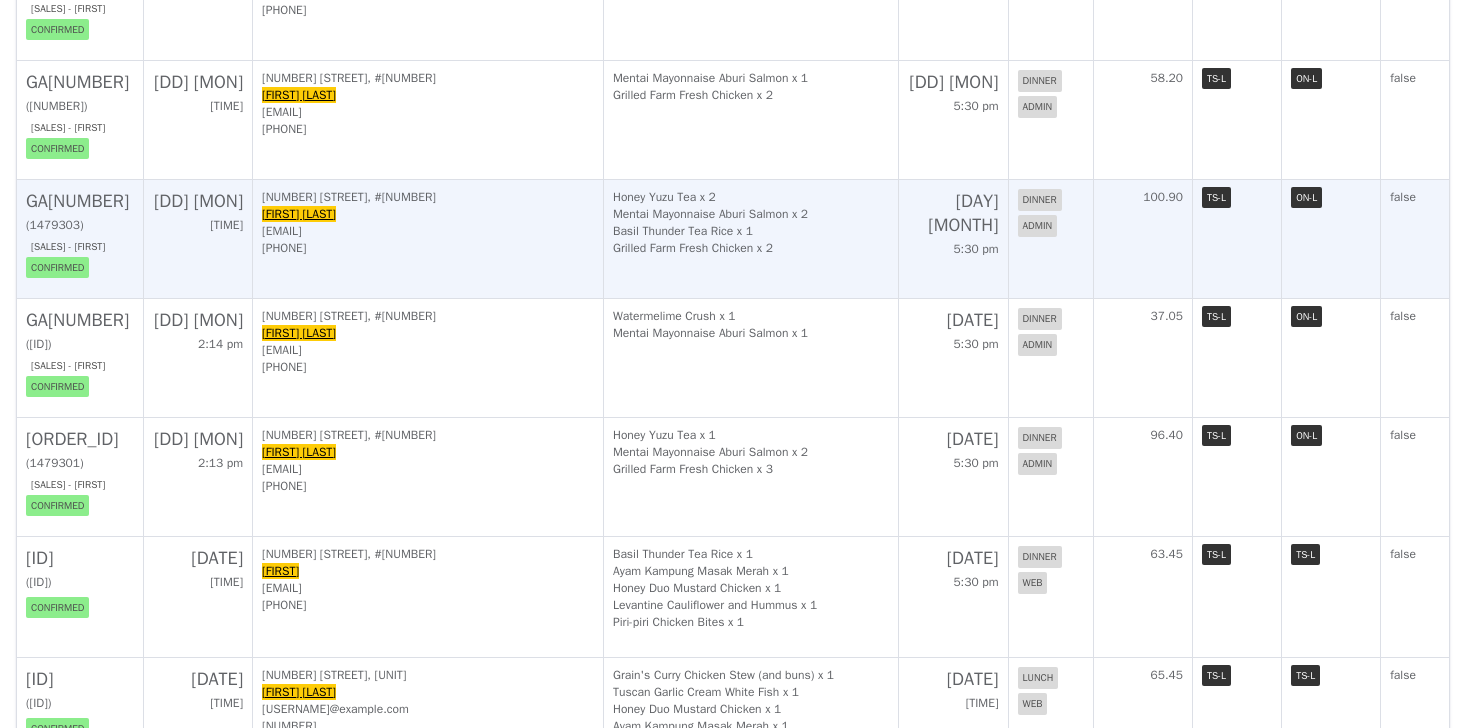 scroll, scrollTop: 497, scrollLeft: 0, axis: vertical 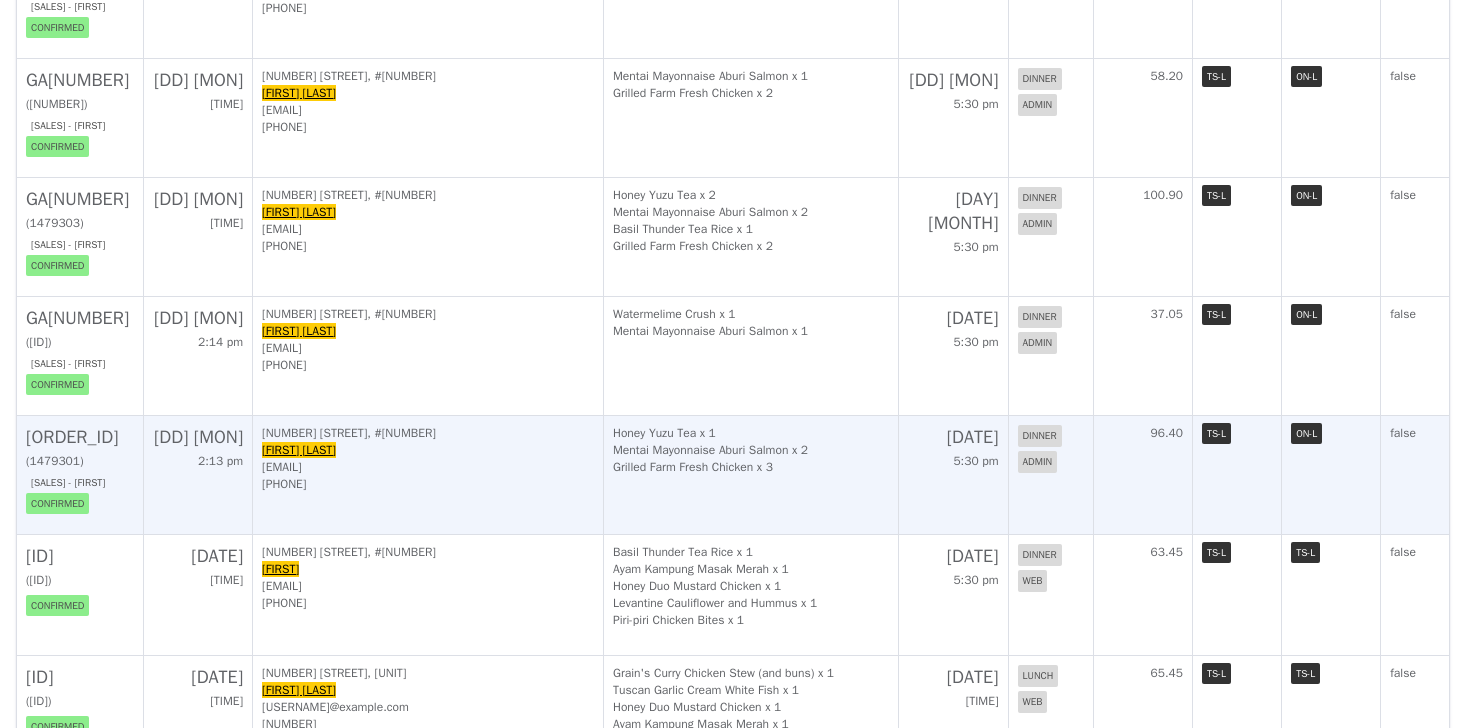 click on "[NUMBER] [STREET], #[NUMBER]
[FIRST] [LAST]
[EMAIL] [PHONE]." at bounding box center [428, 474] 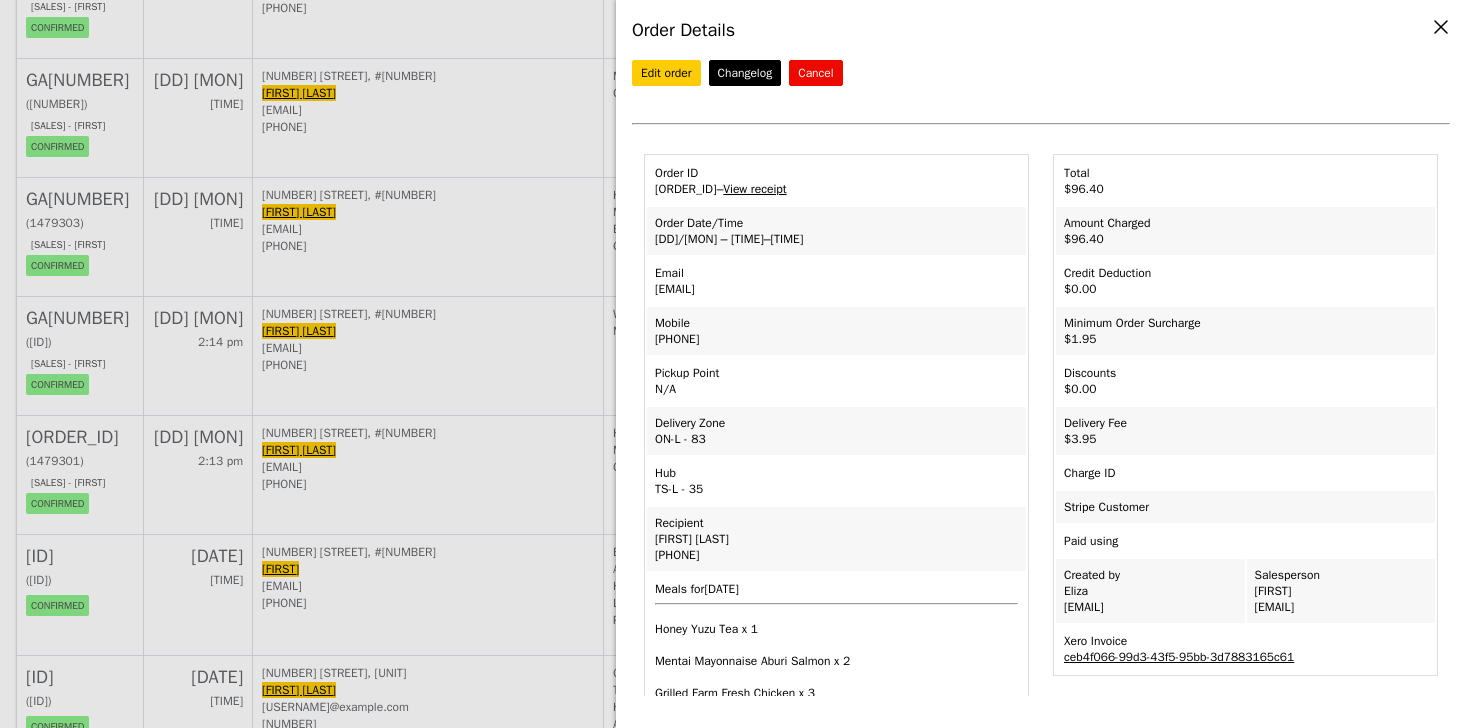 click on "View receipt" at bounding box center [754, 189] 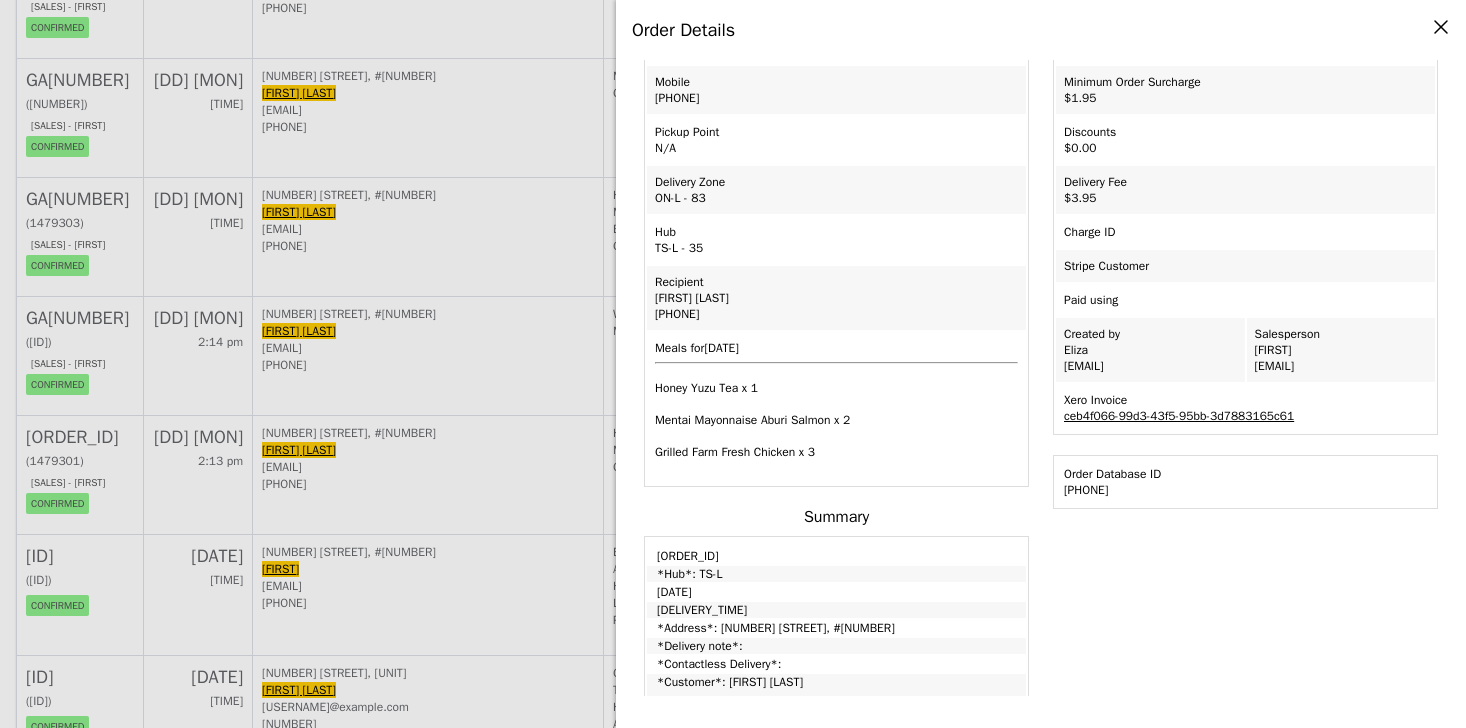 scroll, scrollTop: 0, scrollLeft: 0, axis: both 